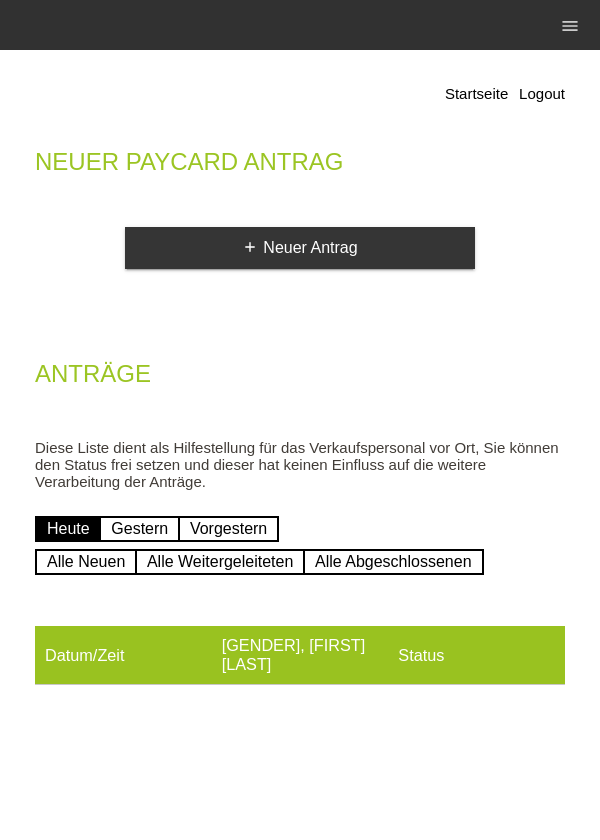 scroll, scrollTop: 0, scrollLeft: 0, axis: both 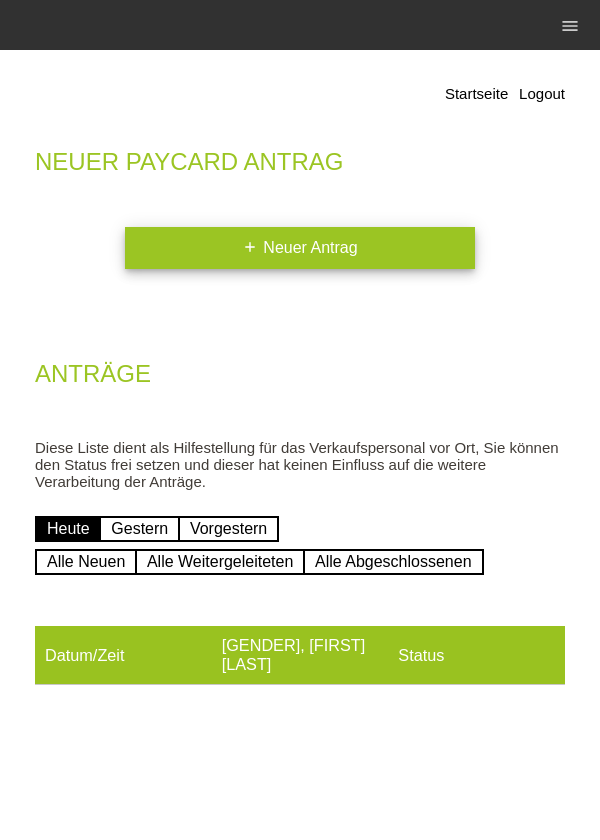 click on "add  Neuer Antrag" at bounding box center [300, 248] 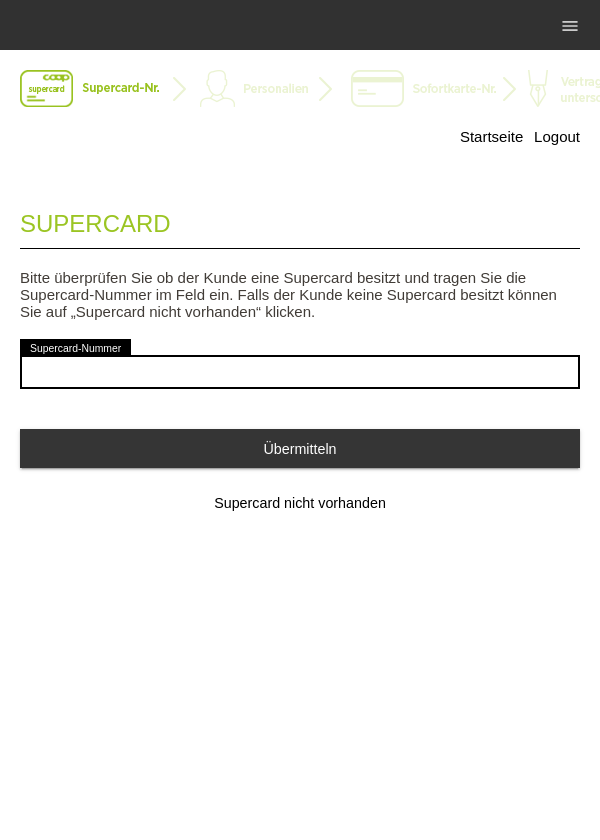 scroll, scrollTop: 0, scrollLeft: 0, axis: both 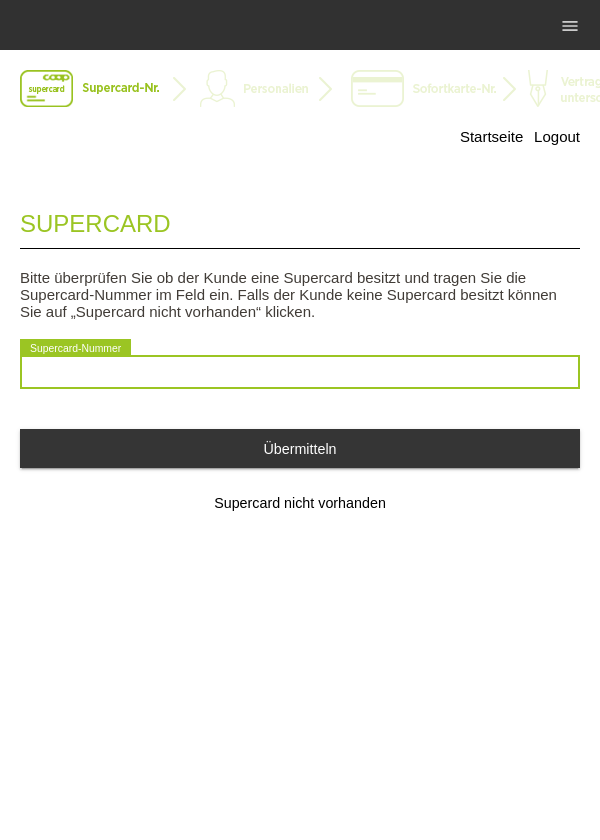 click at bounding box center [300, 372] 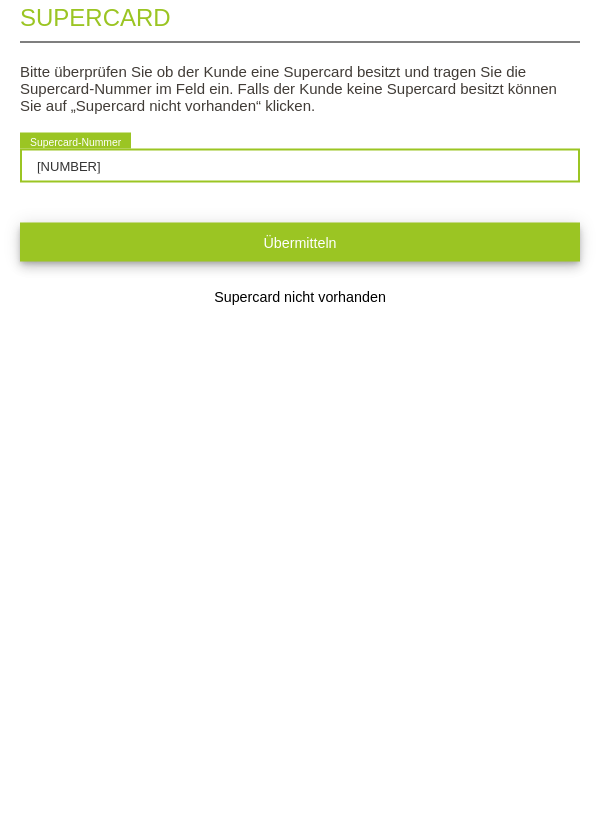 type on "2501040037530" 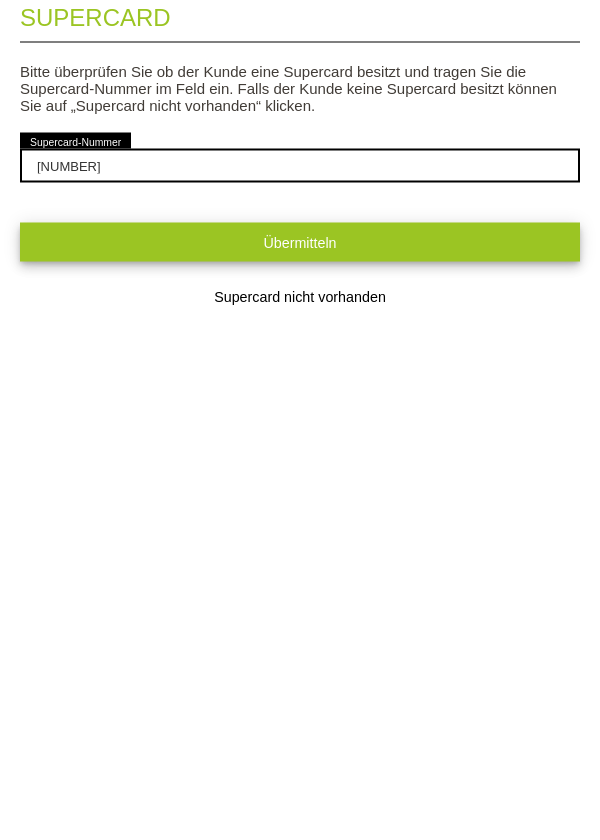 click on "Übermitteln" at bounding box center (300, 448) 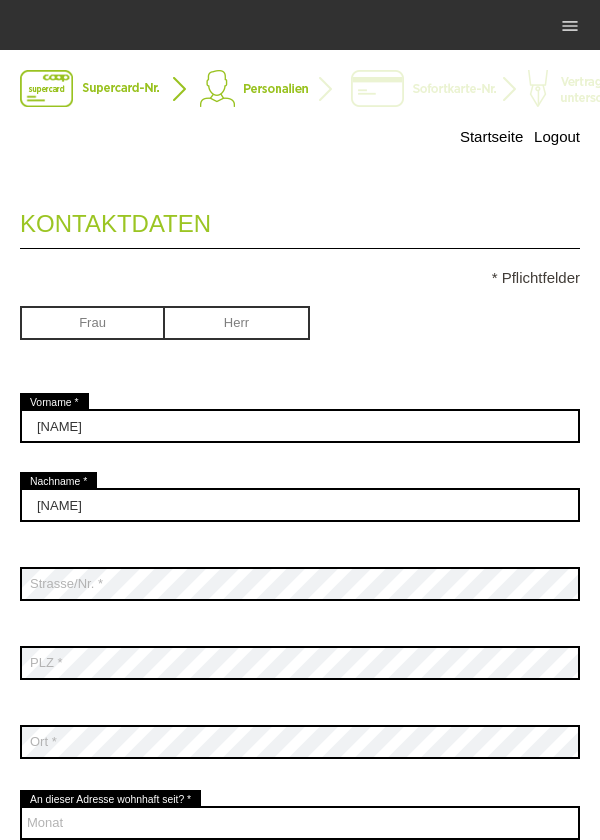 scroll, scrollTop: 0, scrollLeft: 0, axis: both 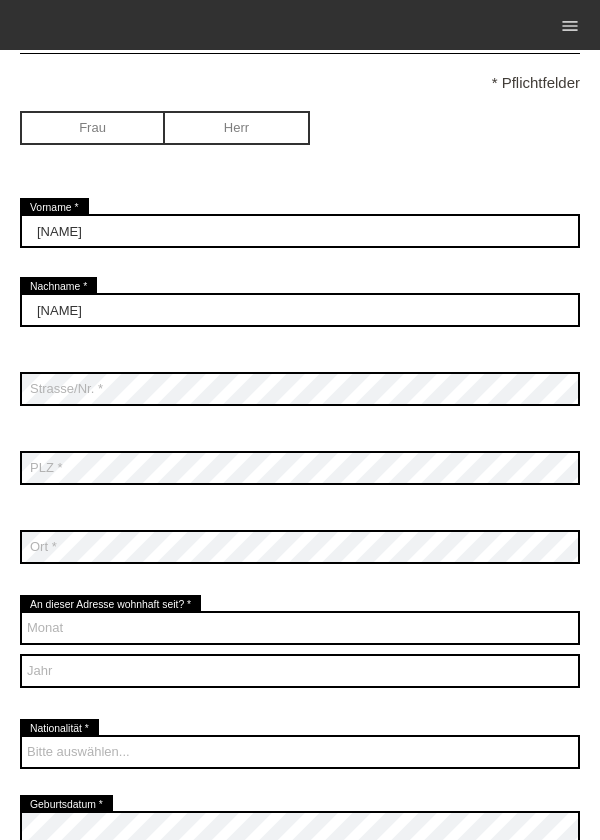 click at bounding box center (92, 126) 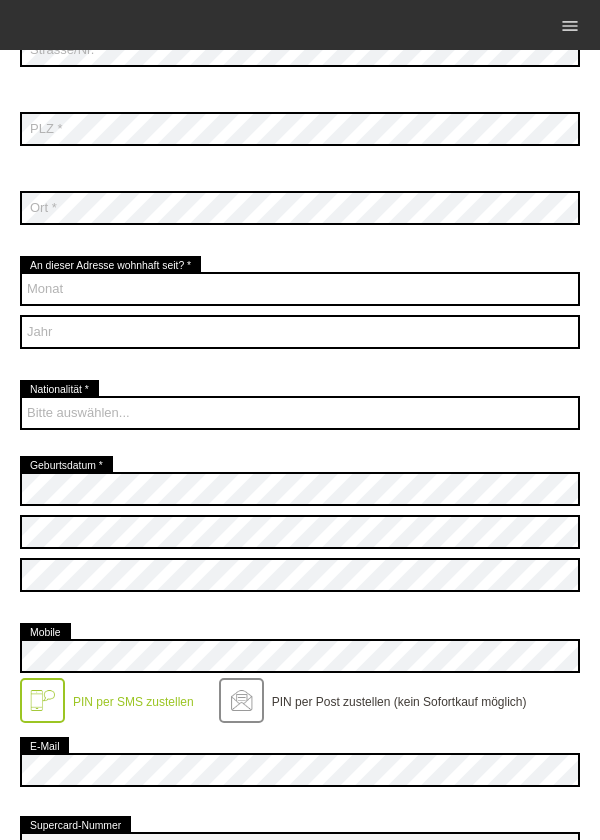 scroll, scrollTop: 557, scrollLeft: 0, axis: vertical 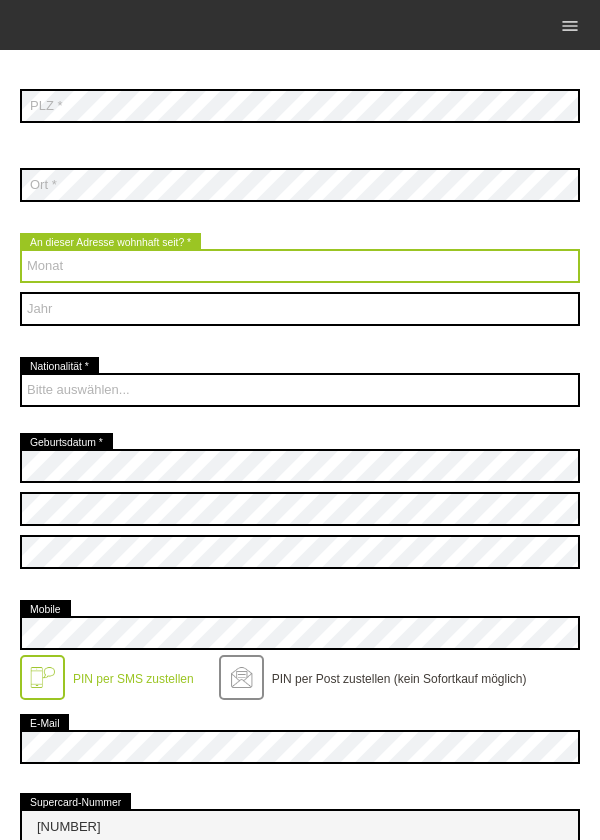 click on "Monat
01
02
03
04
05
06
07
08
09 10 11 12" at bounding box center (300, 266) 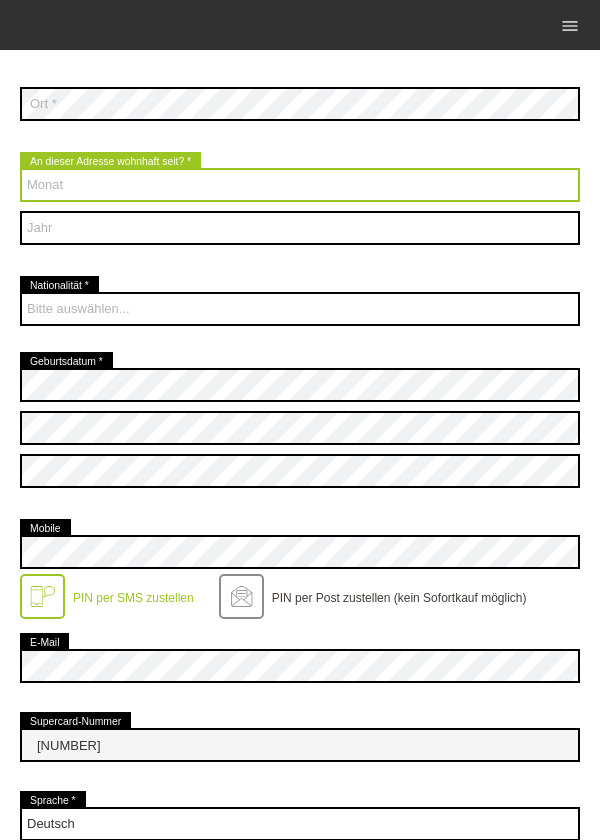 scroll, scrollTop: 642, scrollLeft: 0, axis: vertical 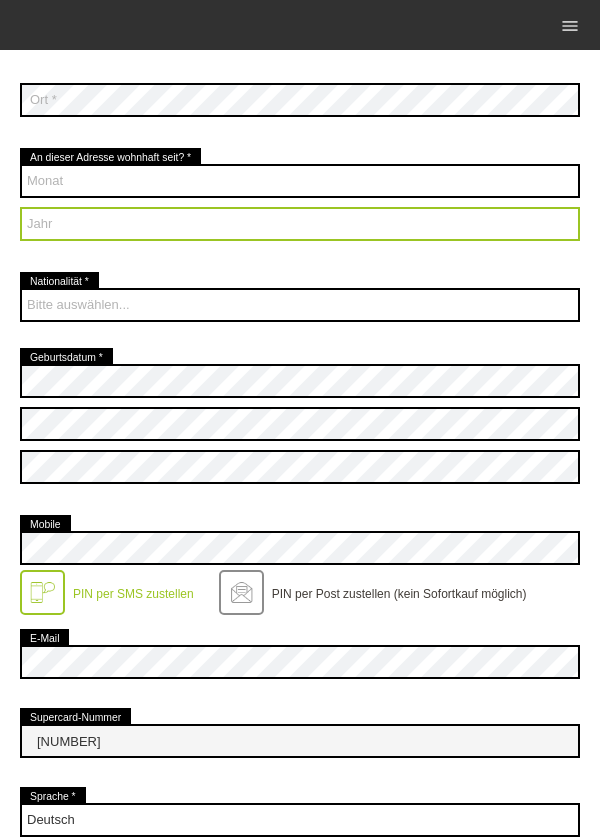 click on "Jahr
2025
2024
2023
2022
2021
2020
2019
2018
2017 2016" at bounding box center (300, 224) 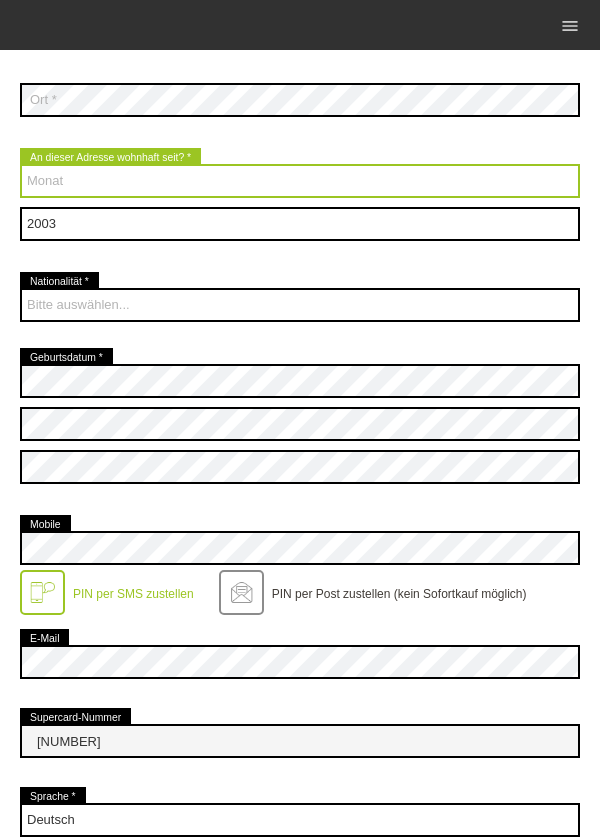 click on "Monat
01
02
03
04
05
06
07
08
09 10 11 12" at bounding box center [300, 181] 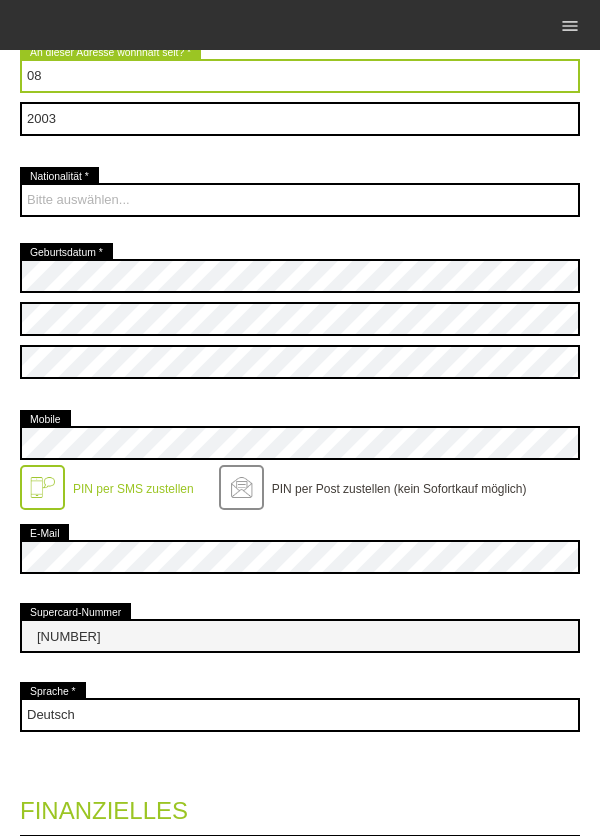 scroll, scrollTop: 746, scrollLeft: 0, axis: vertical 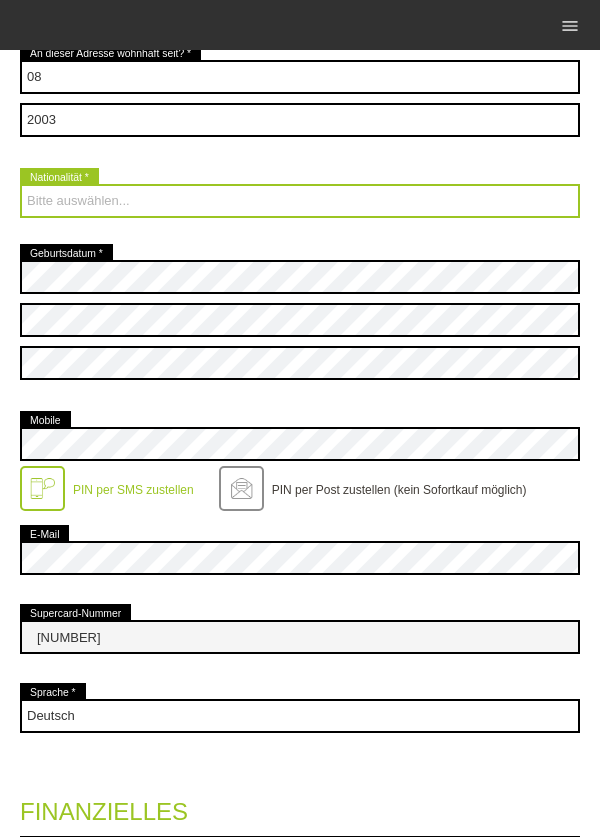 click on "Bitte auswählen...
Schweiz
Deutschland
Liechtenstein
Österreich
------------
Afghanistan
Ägypten
Åland
Albanien
Angola" at bounding box center (300, 201) 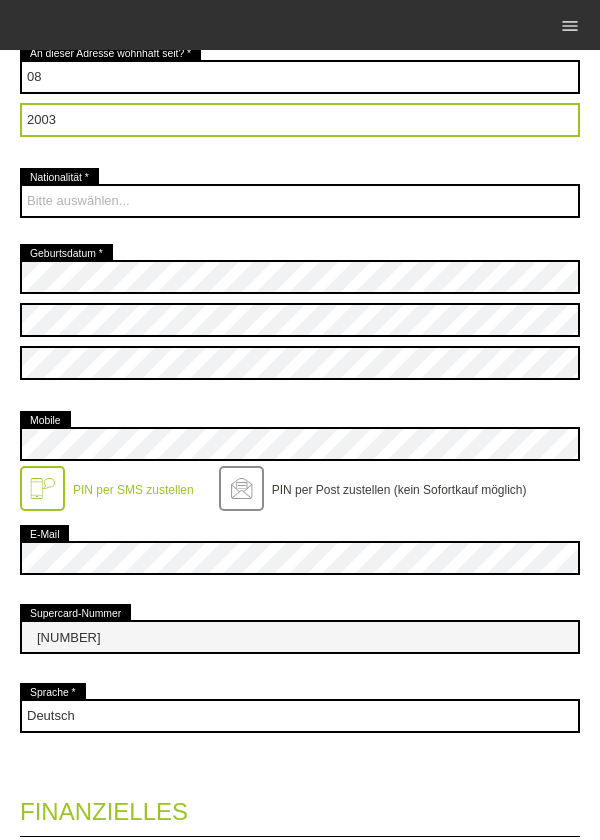 click on "Jahr
2025
2024
2023
2022
2021
2020
2019
2018
2017 2016" at bounding box center [300, 120] 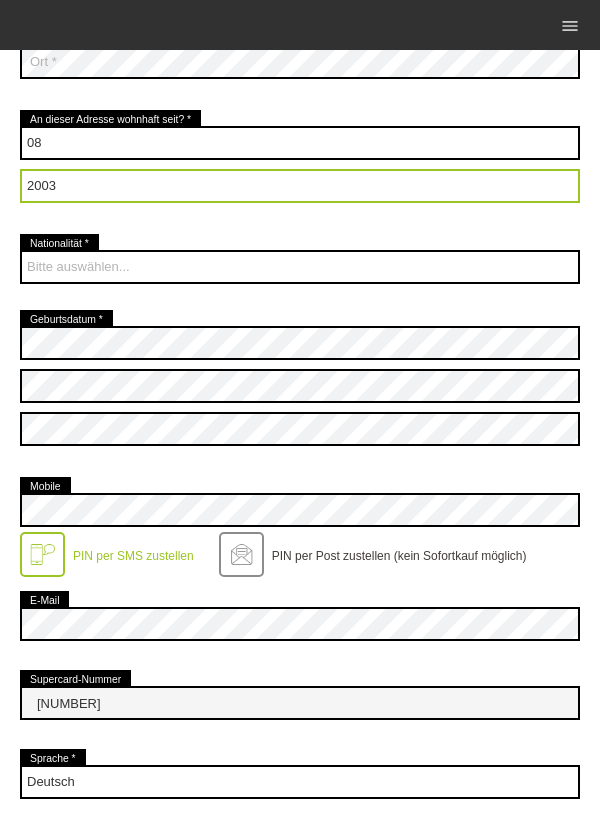 scroll, scrollTop: 678, scrollLeft: 0, axis: vertical 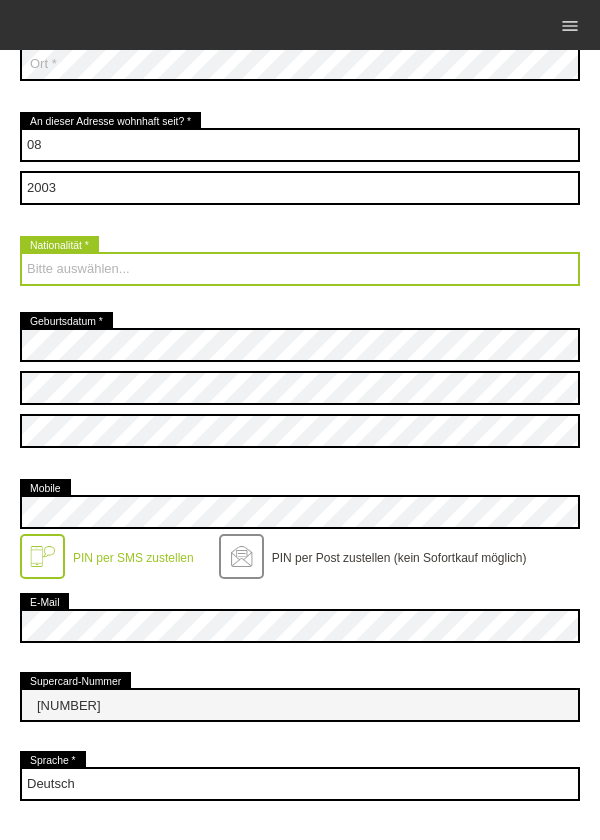 click on "Bitte auswählen...
Schweiz
Deutschland
Liechtenstein
Österreich
------------
Afghanistan
Ägypten
Åland
Albanien
Angola" at bounding box center (300, 269) 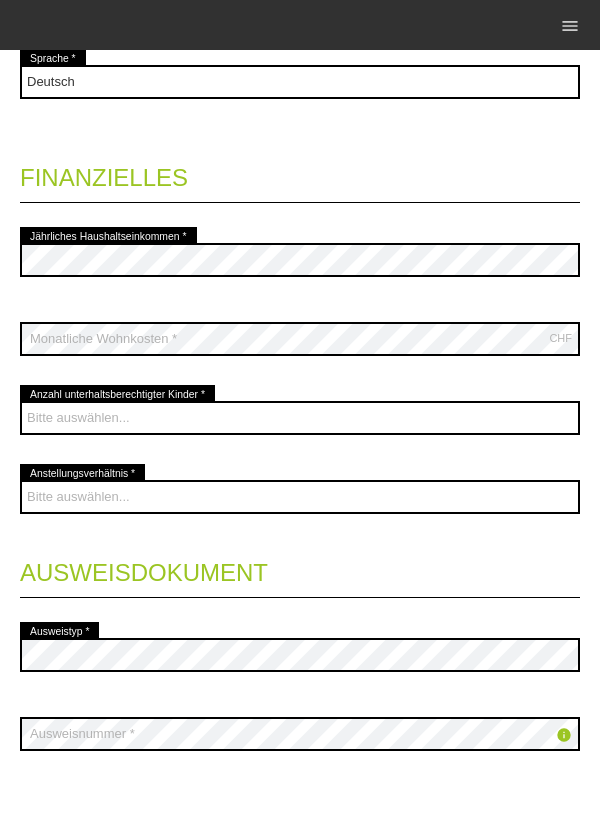 scroll, scrollTop: 1553, scrollLeft: 0, axis: vertical 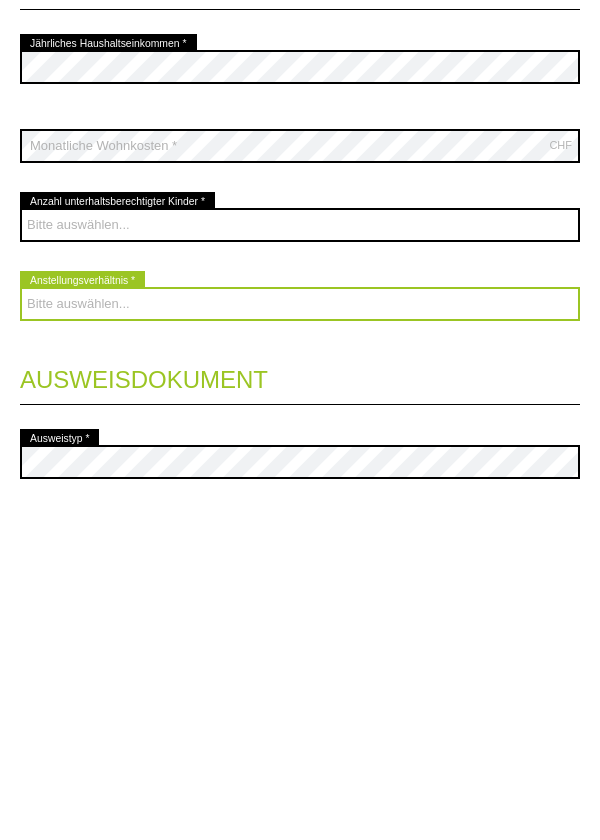 click on "Bitte auswählen...
Unbefristet
Befristet
Lehrling/Student
Pensioniert
Nicht arbeitstätig
Hausfrau/-mann
Selbständig
error Anstellungsverhältnis *" at bounding box center (300, 626) 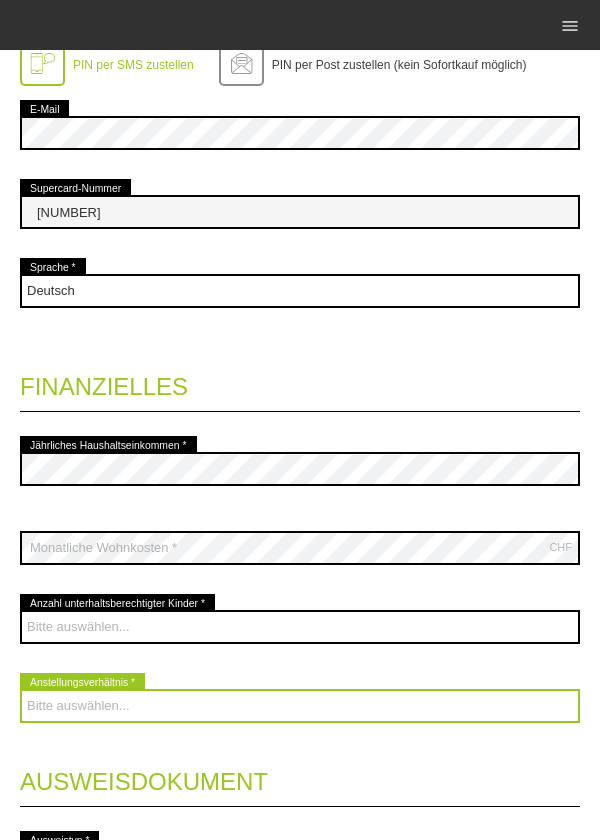 scroll, scrollTop: 1172, scrollLeft: 0, axis: vertical 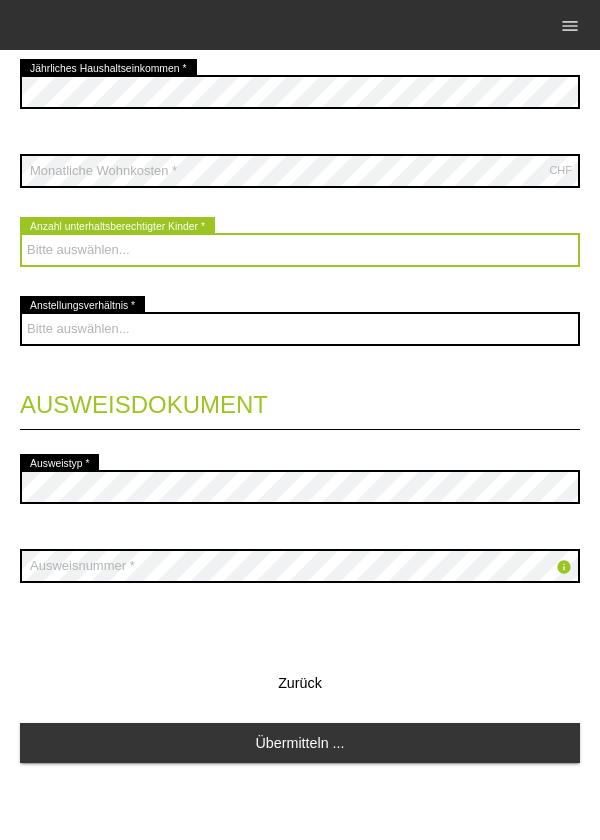 click on "Bitte auswählen...
0
1
2
3
4
5
6
7
8
9" at bounding box center [300, 250] 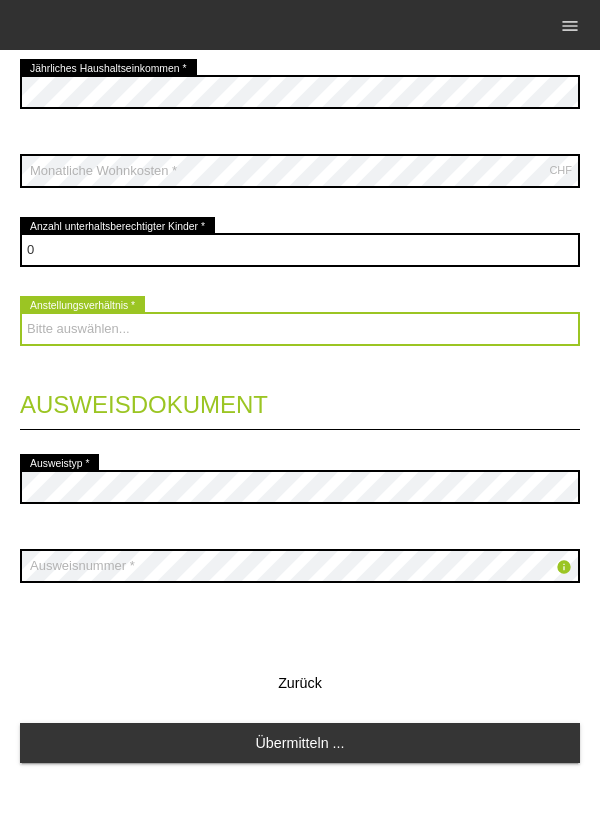 click on "Bitte auswählen...
Unbefristet
Befristet
Lehrling/Student
Pensioniert
Nicht arbeitstätig
Hausfrau/-mann
Selbständig" at bounding box center [300, 329] 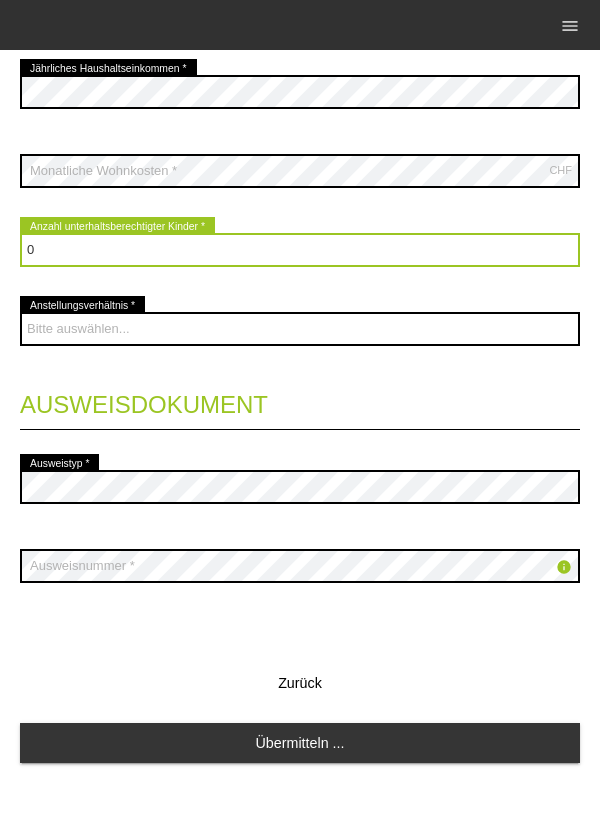 click on "Bitte auswählen...
0
1
2
3
4
5
6
7
8
9" at bounding box center [300, 250] 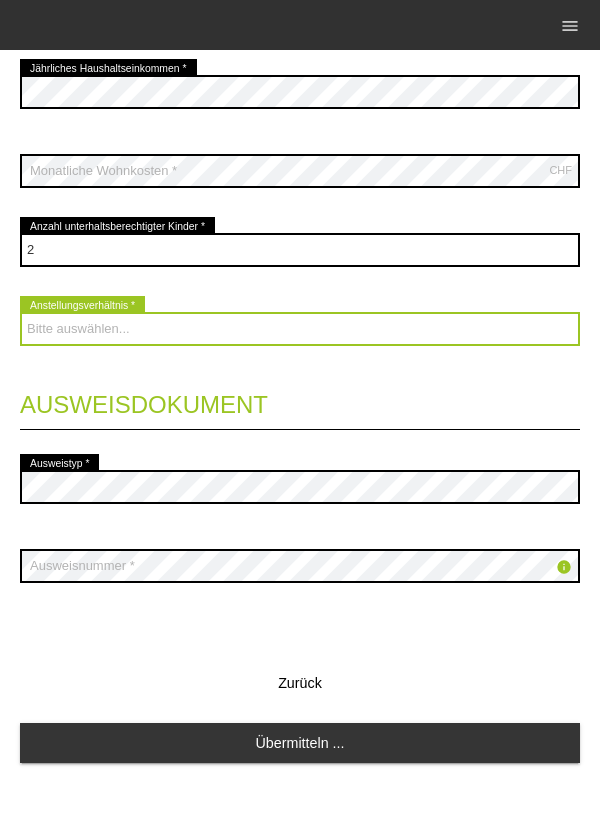 click on "Bitte auswählen...
Unbefristet
Befristet
Lehrling/Student
Pensioniert
Nicht arbeitstätig
Hausfrau/-mann
Selbständig" at bounding box center [300, 329] 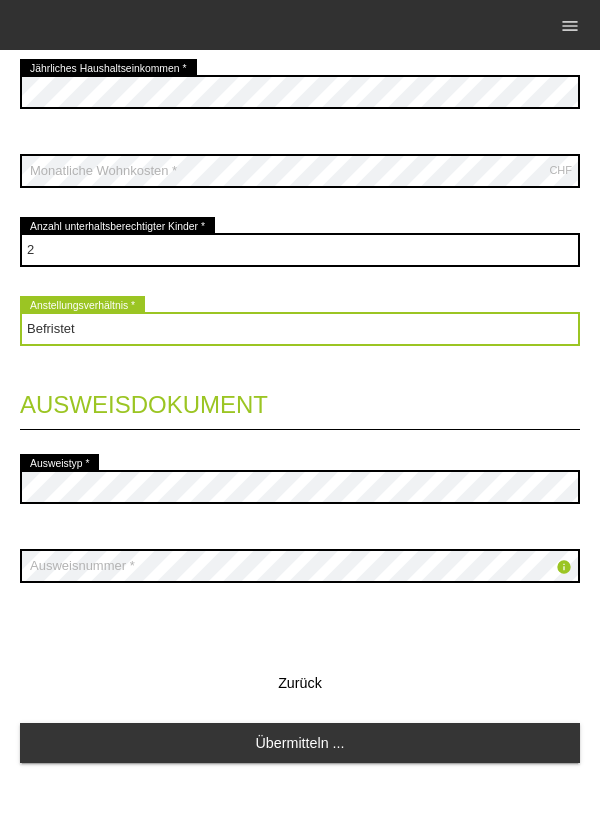 click on "Bitte auswählen...
Unbefristet
Befristet
Lehrling/Student
Pensioniert
Nicht arbeitstätig
Hausfrau/-mann
Selbständig" at bounding box center [300, 329] 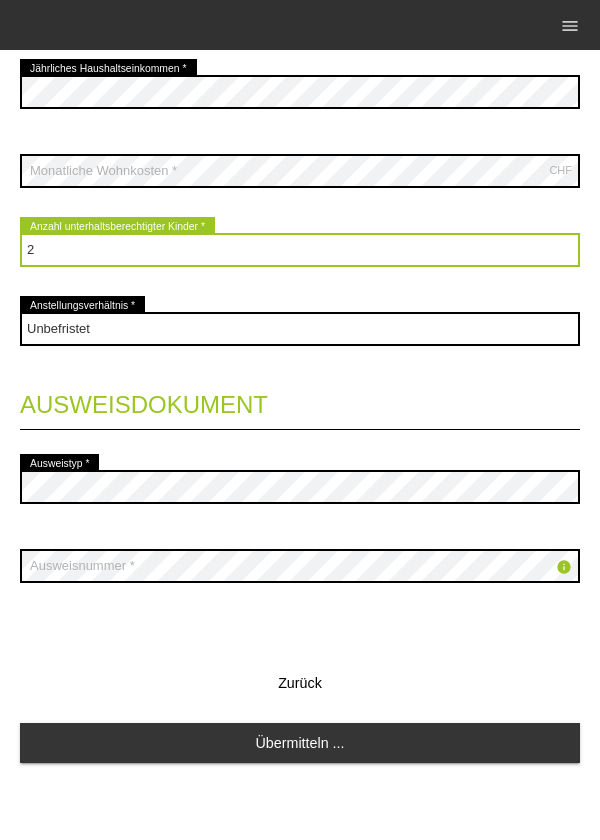 click on "Bitte auswählen...
0
1
2
3
4
5
6
7
8
9" at bounding box center [300, 250] 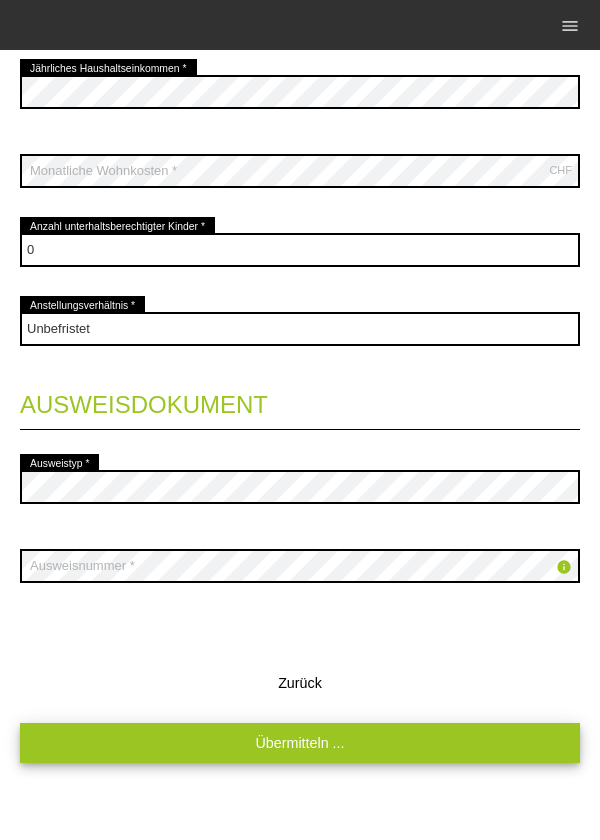 click on "Übermitteln ..." at bounding box center [300, 742] 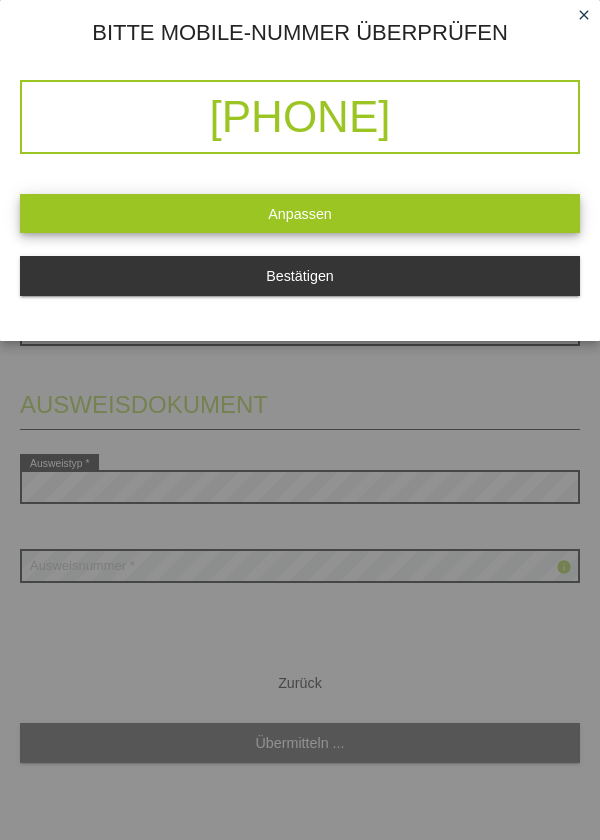 click on "Anpassen" at bounding box center [300, 213] 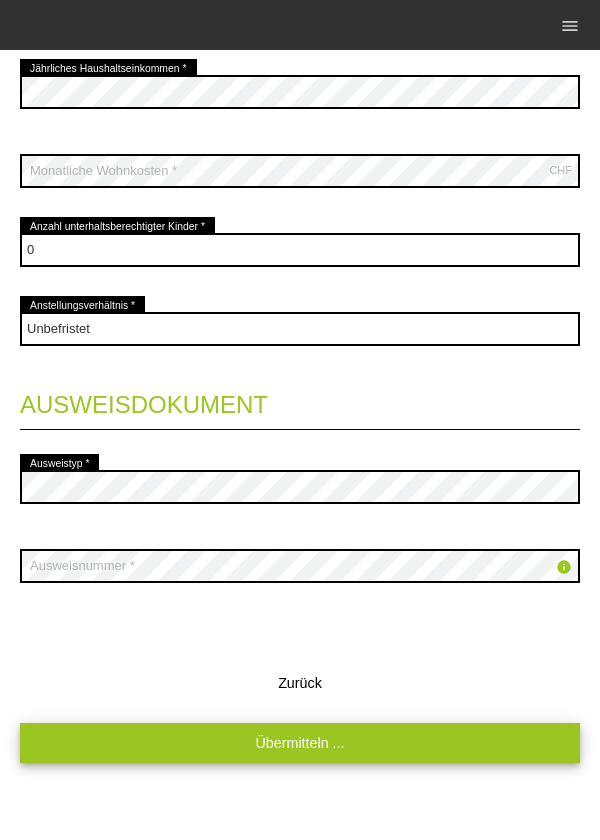 click on "Übermitteln ..." at bounding box center (300, 742) 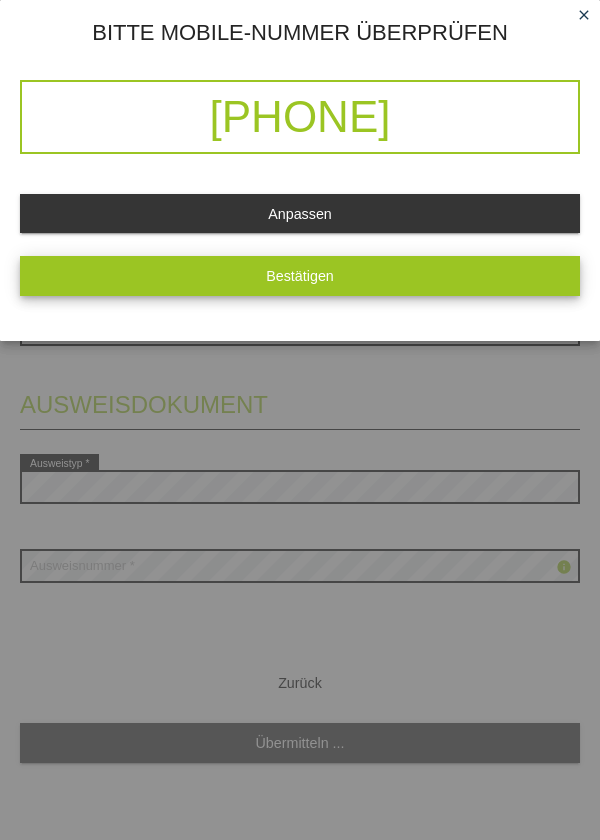 click on "Bestätigen" at bounding box center (300, 275) 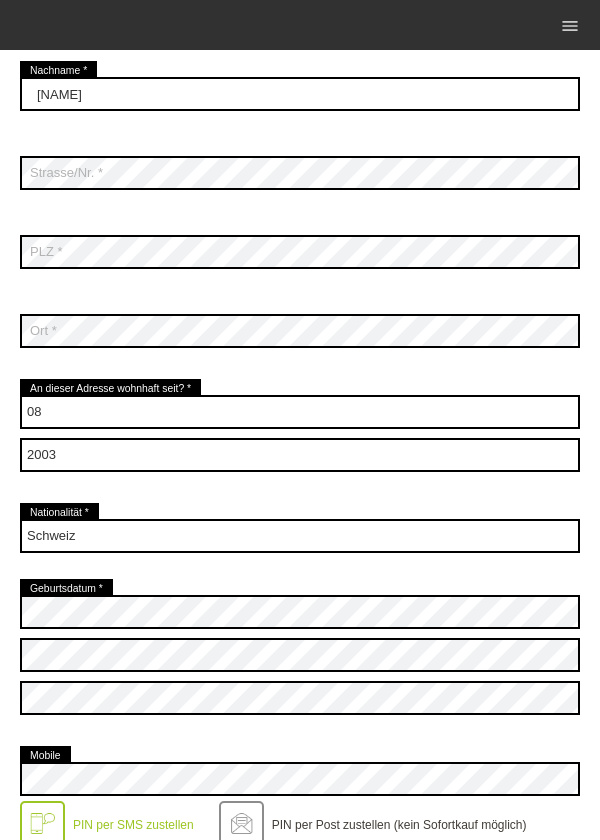 scroll, scrollTop: 0, scrollLeft: 0, axis: both 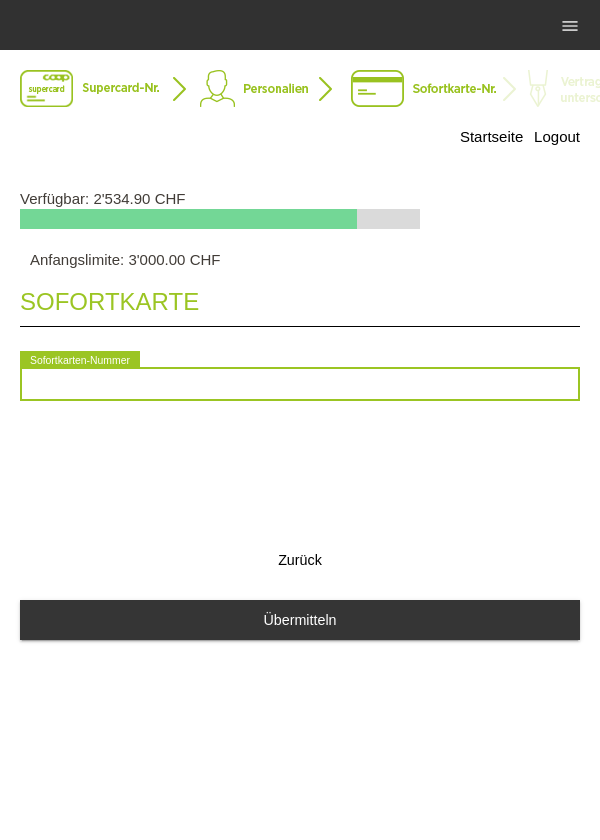 click at bounding box center (300, 384) 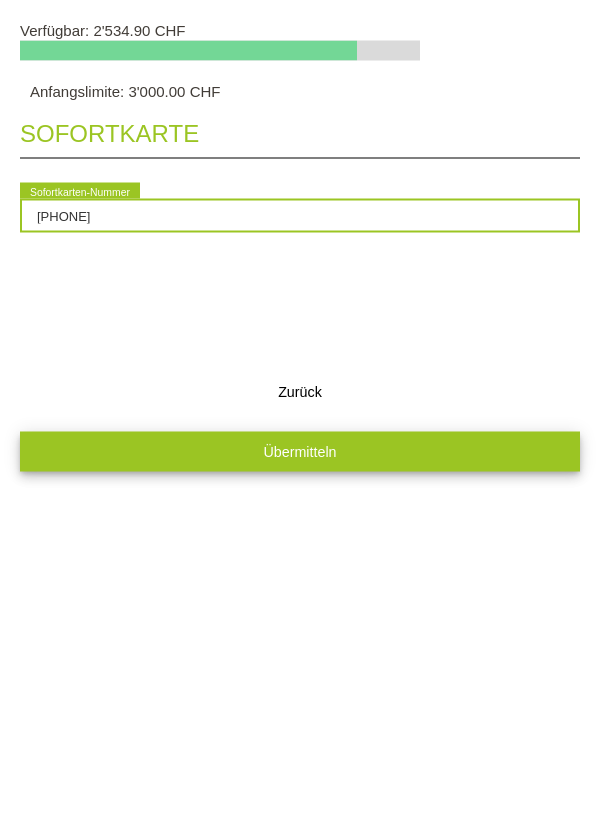 type on "2090146725644" 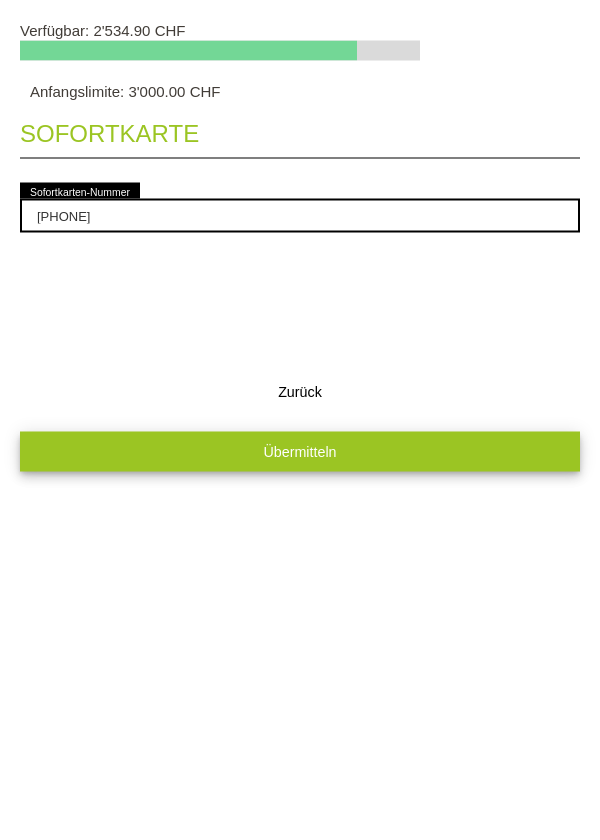 click on "Übermitteln" at bounding box center [300, 619] 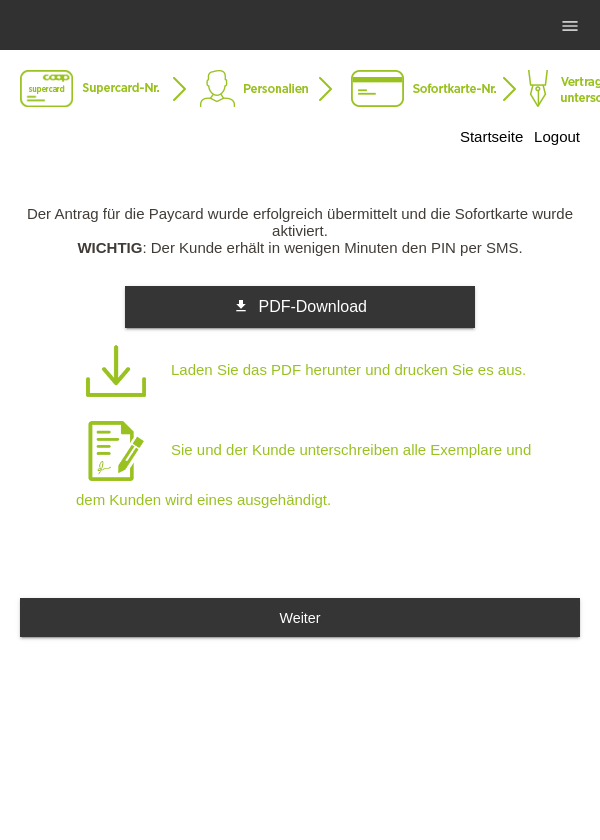 scroll, scrollTop: 0, scrollLeft: 0, axis: both 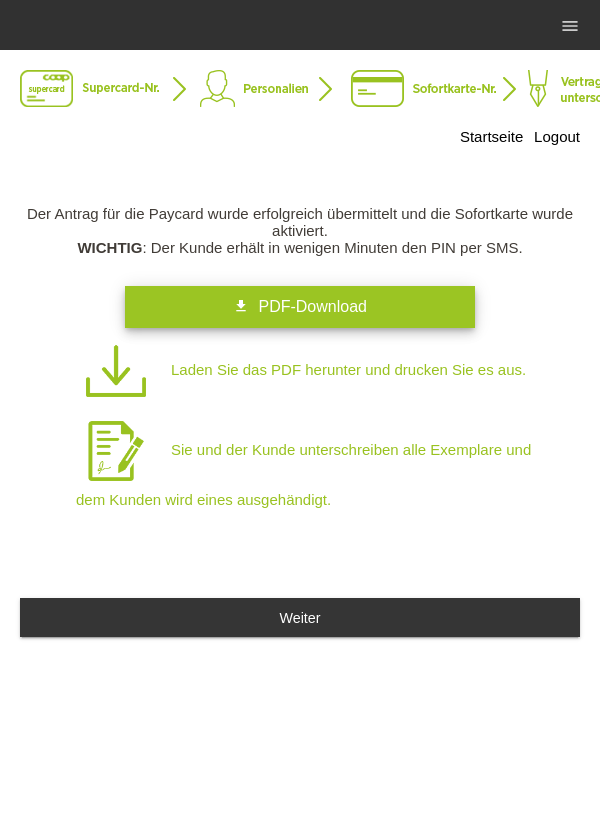 click on "get_app
PDF-Download" at bounding box center (300, 307) 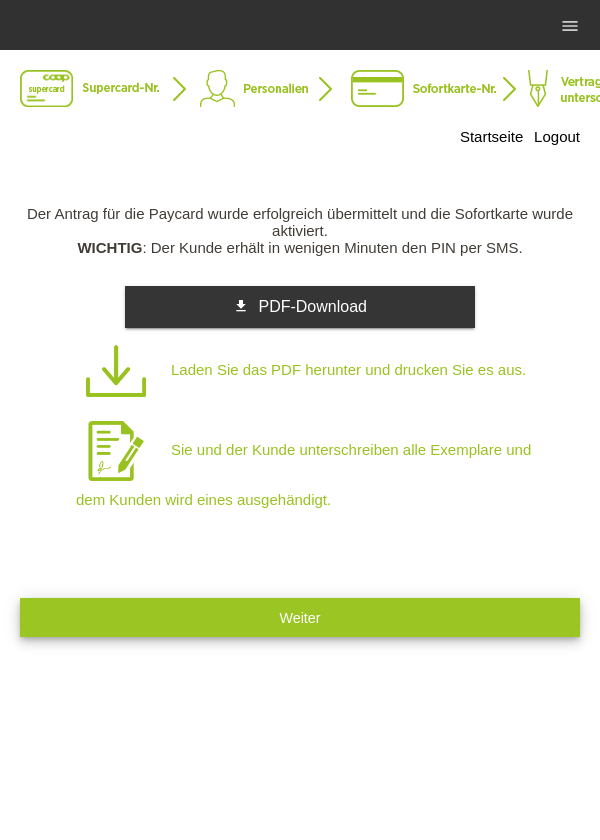 click on "Weiter" at bounding box center (300, 617) 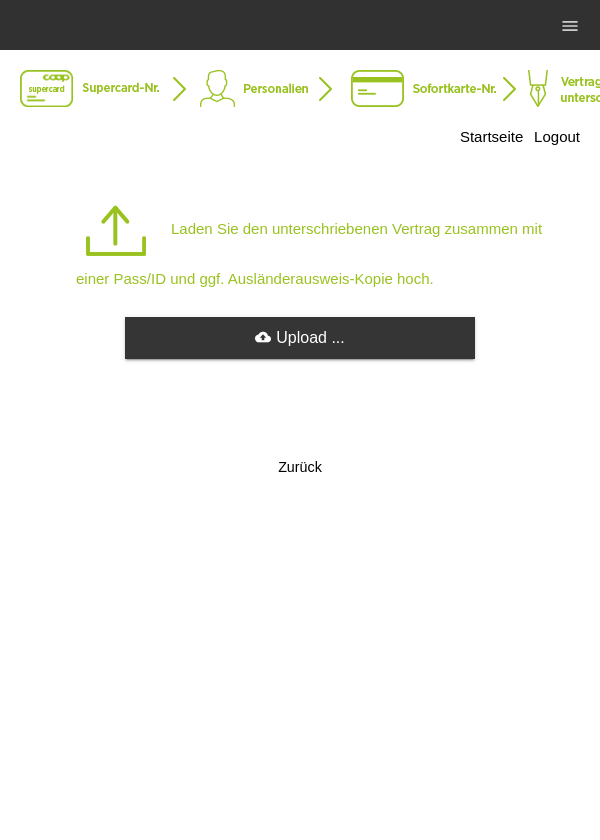 scroll, scrollTop: 0, scrollLeft: 0, axis: both 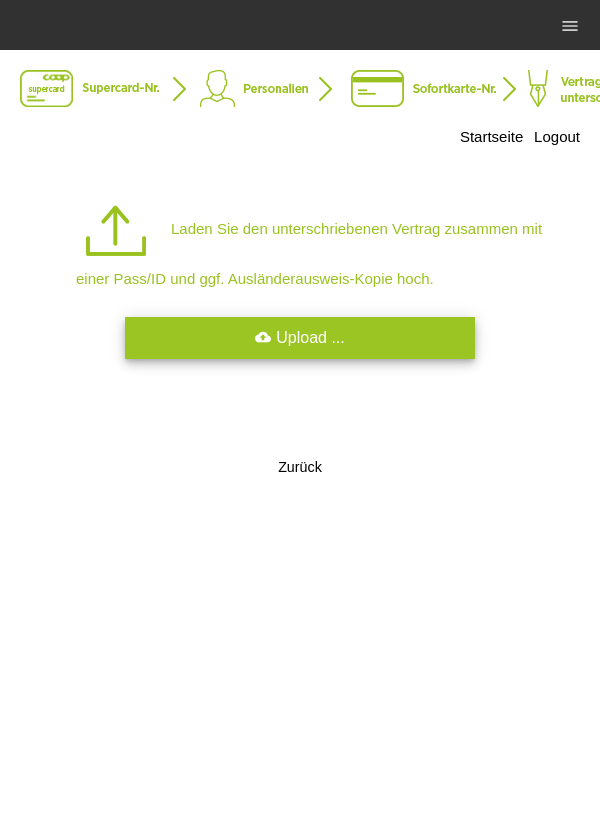 click on "cloud_upload  Upload ..." at bounding box center (300, 338) 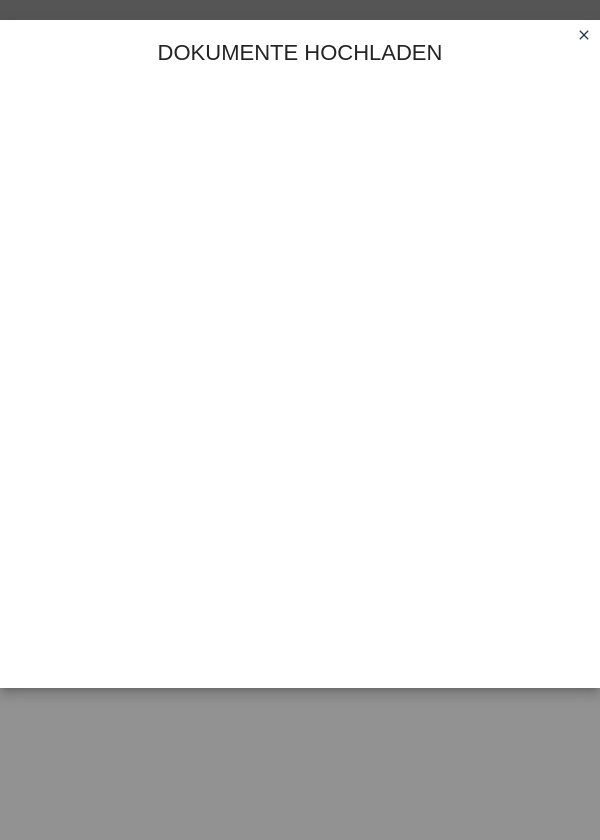 click on "close" at bounding box center [584, 35] 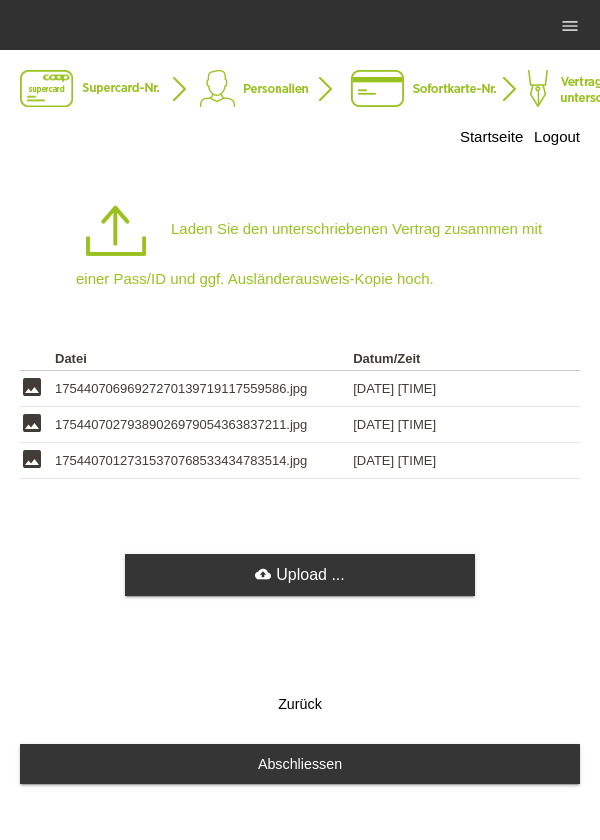 scroll, scrollTop: 0, scrollLeft: 0, axis: both 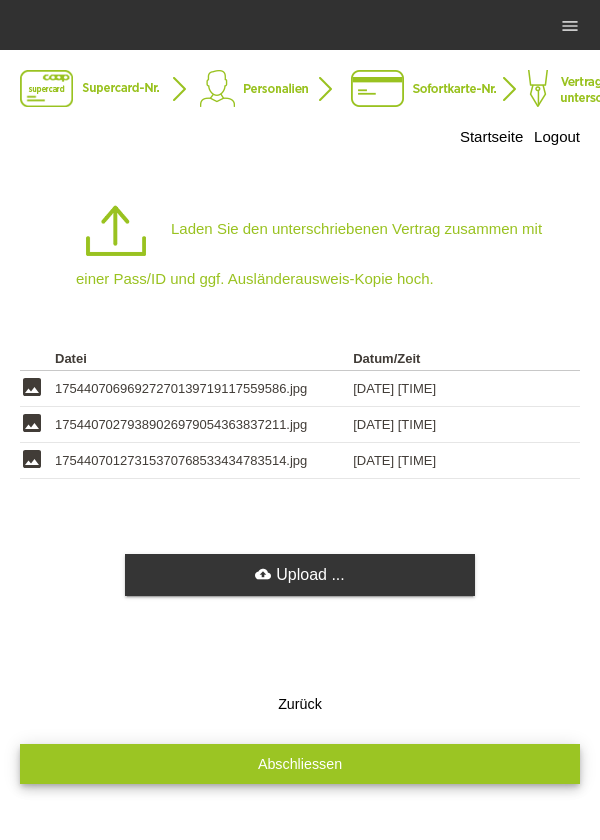 click on "Abschliessen" at bounding box center (300, 763) 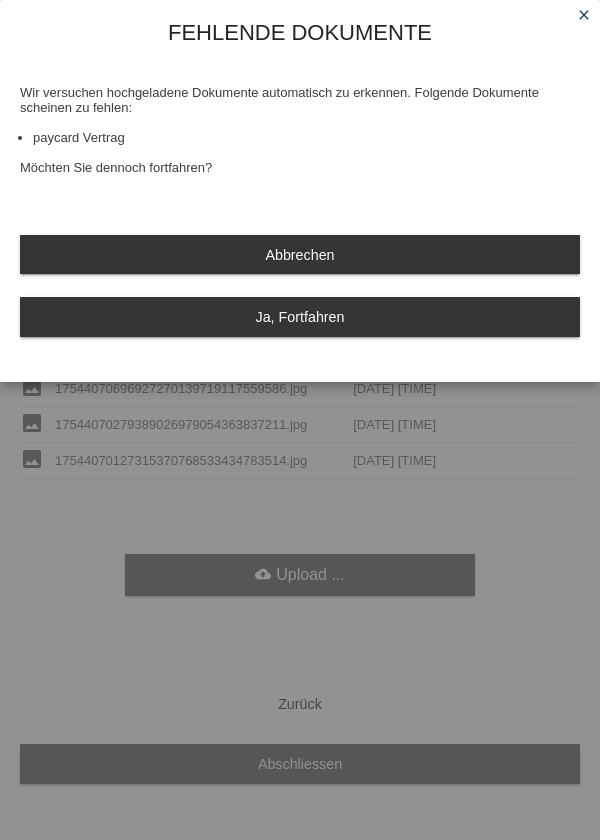 scroll, scrollTop: 0, scrollLeft: 0, axis: both 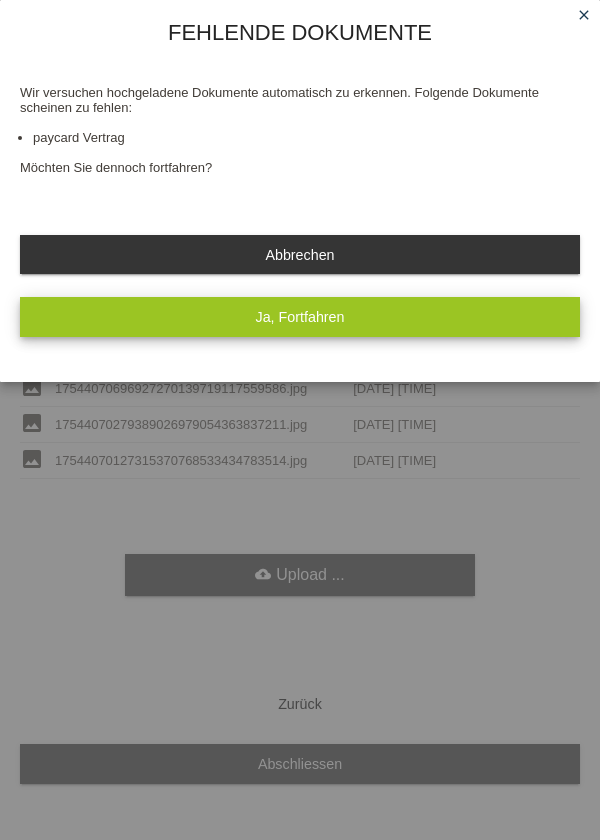 click on "Ja, Fortfahren" at bounding box center [300, 316] 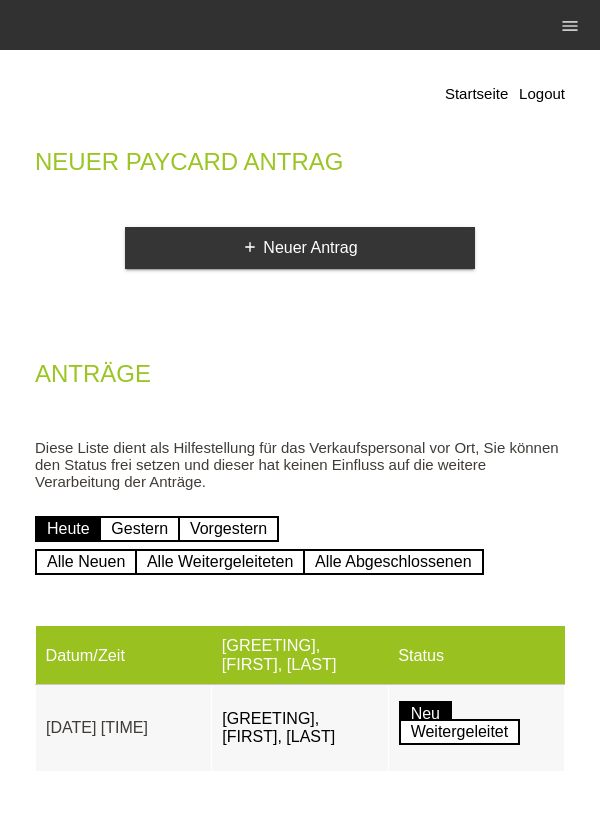 scroll, scrollTop: 0, scrollLeft: 0, axis: both 